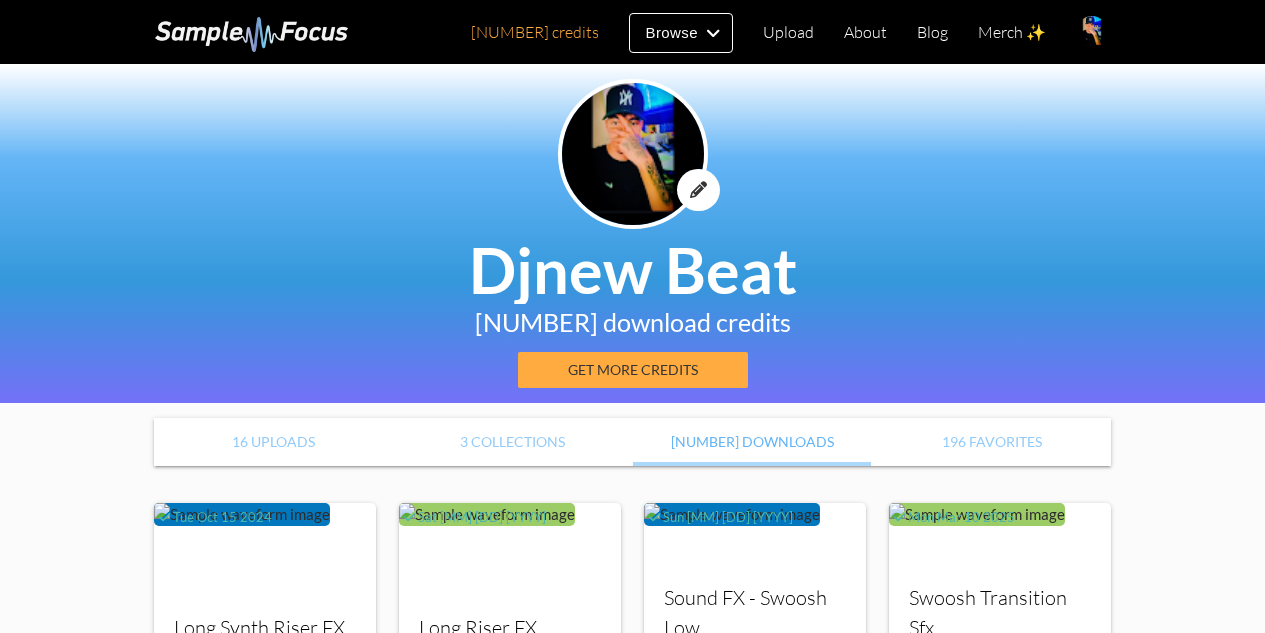 scroll, scrollTop: 0, scrollLeft: 0, axis: both 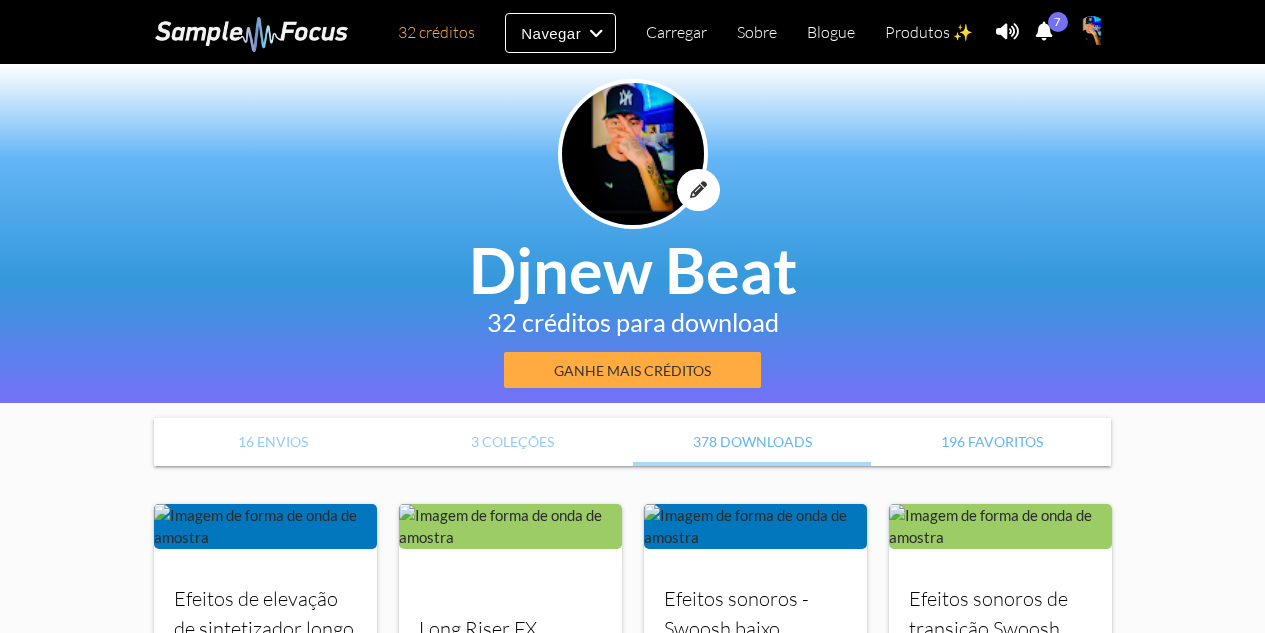 click on "196 Favoritos" at bounding box center (991, 442) 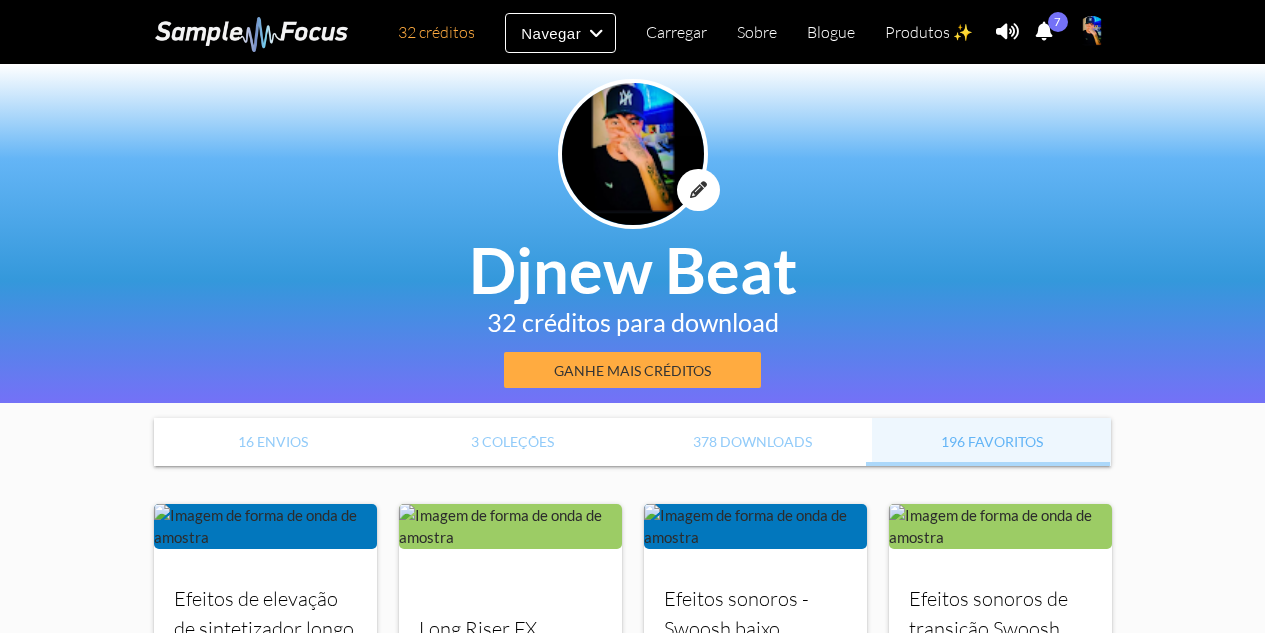 scroll, scrollTop: 73, scrollLeft: 0, axis: vertical 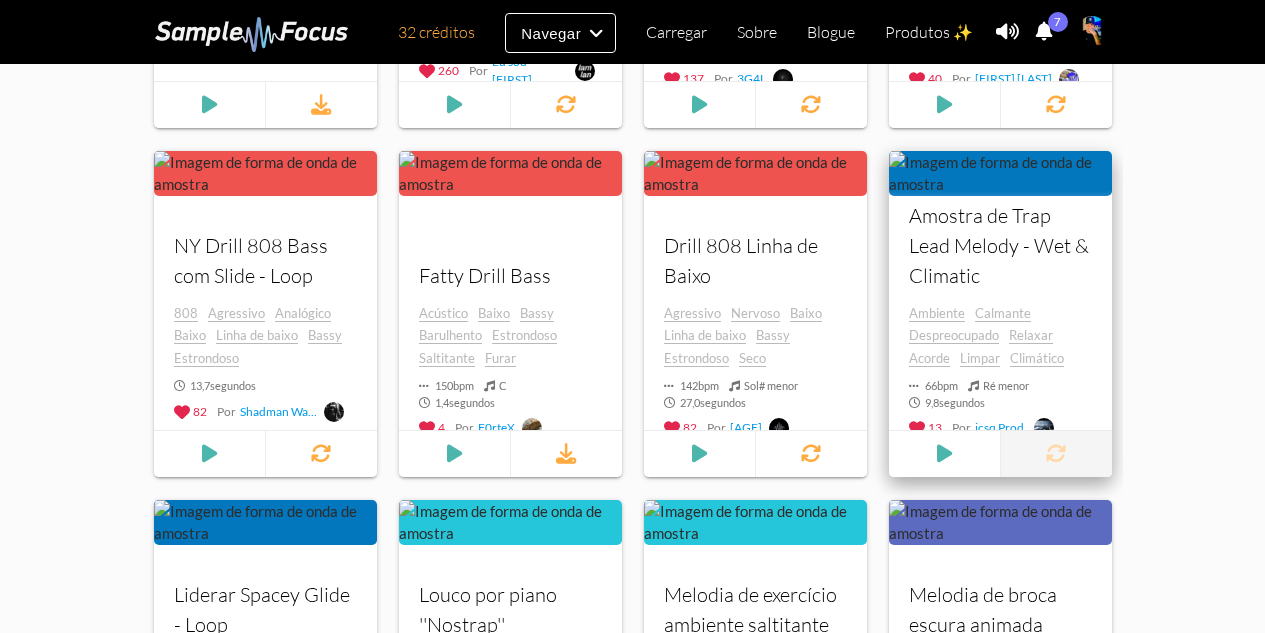 click at bounding box center (1055, 453) 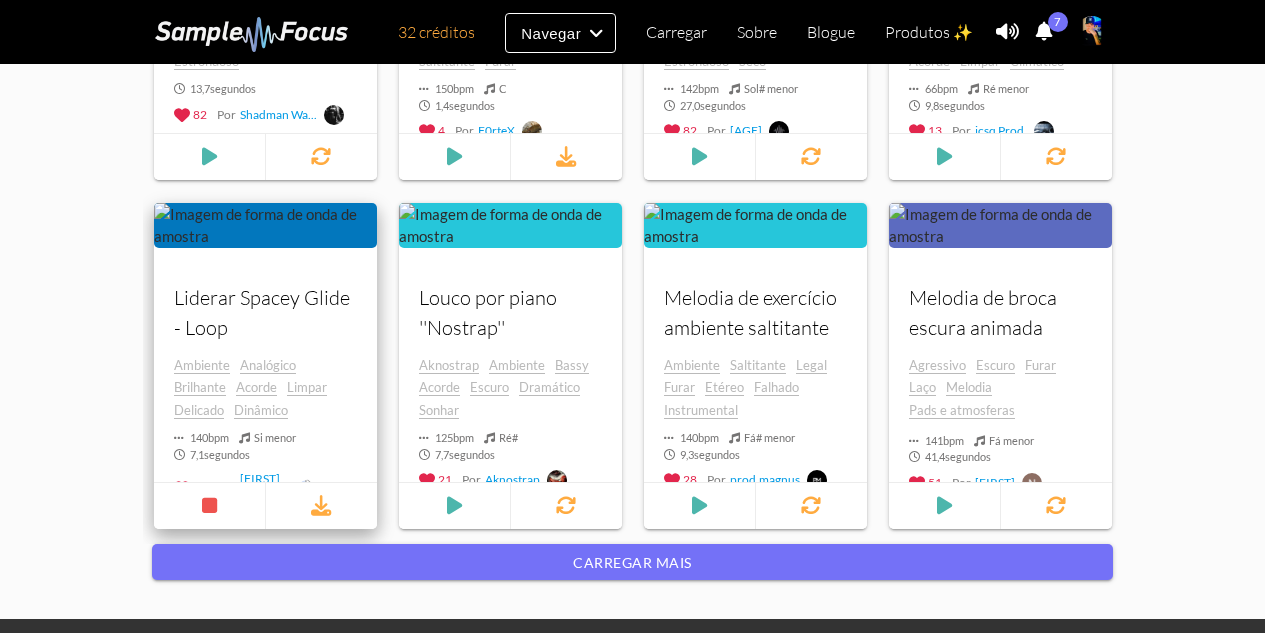 scroll, scrollTop: 1700, scrollLeft: 0, axis: vertical 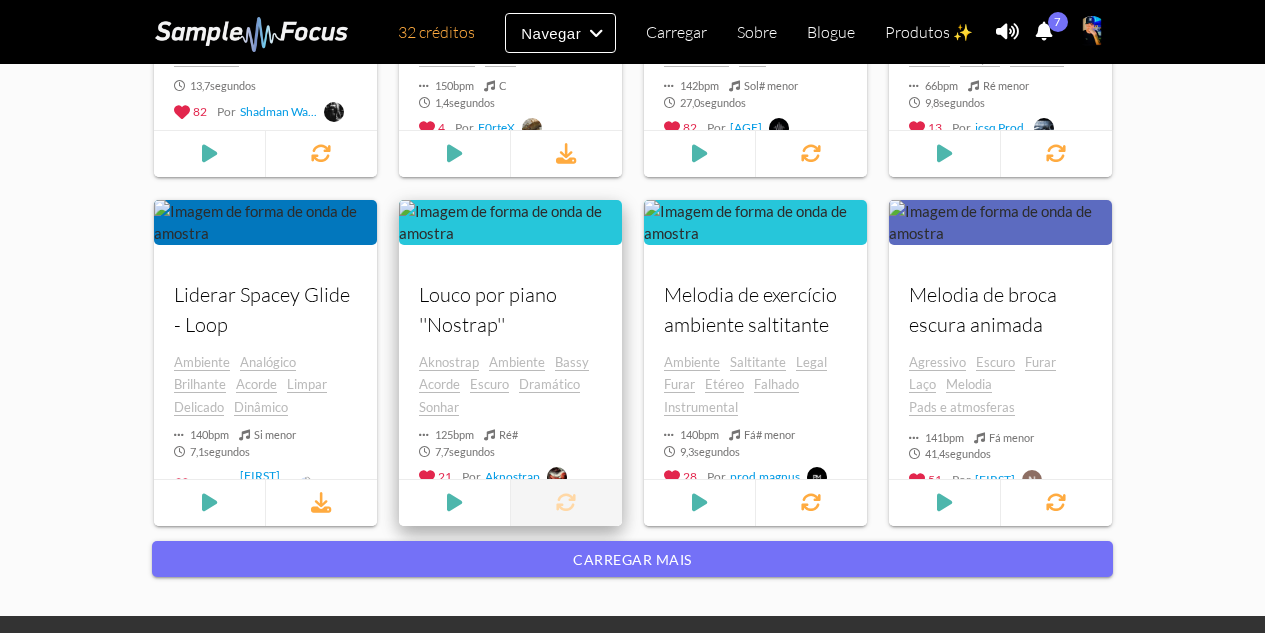 click at bounding box center [565, 502] 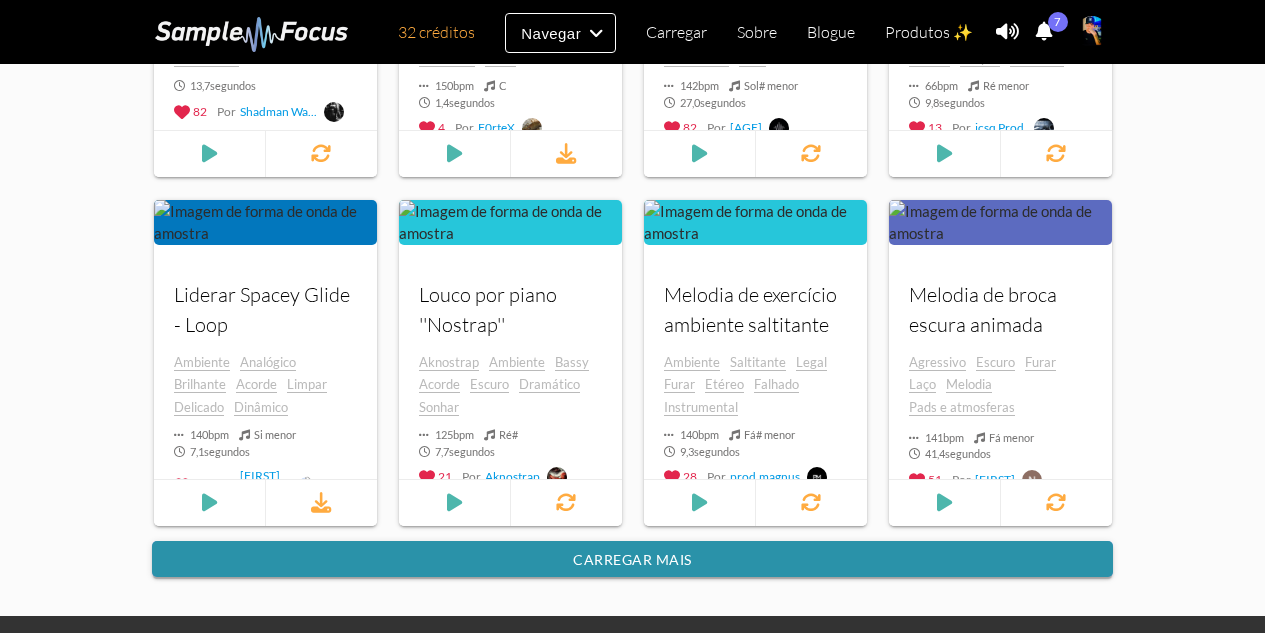 click on "Carregar mais" at bounding box center [632, 560] 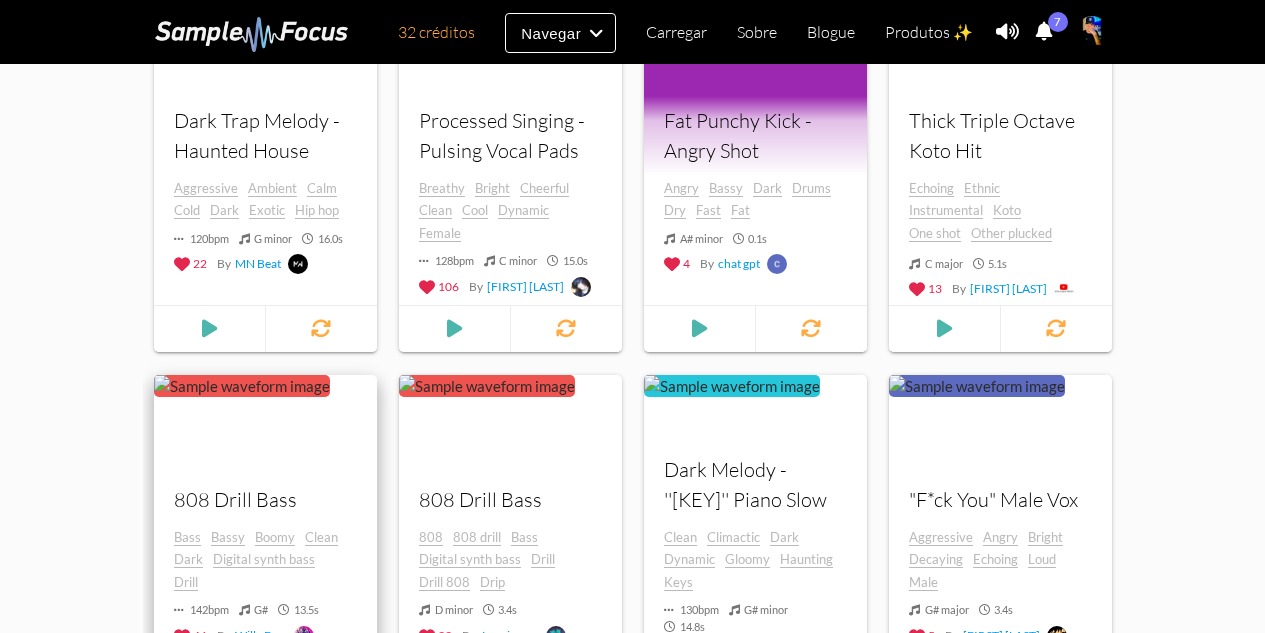 scroll, scrollTop: 7300, scrollLeft: 0, axis: vertical 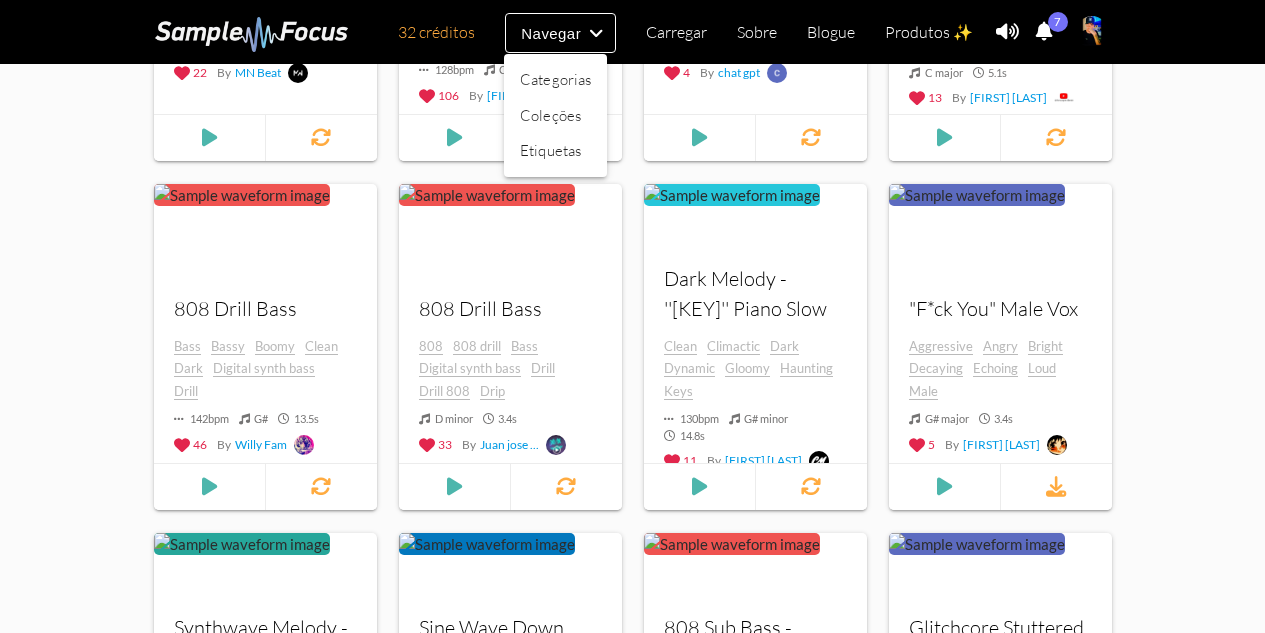 click at bounding box center [632, 316] 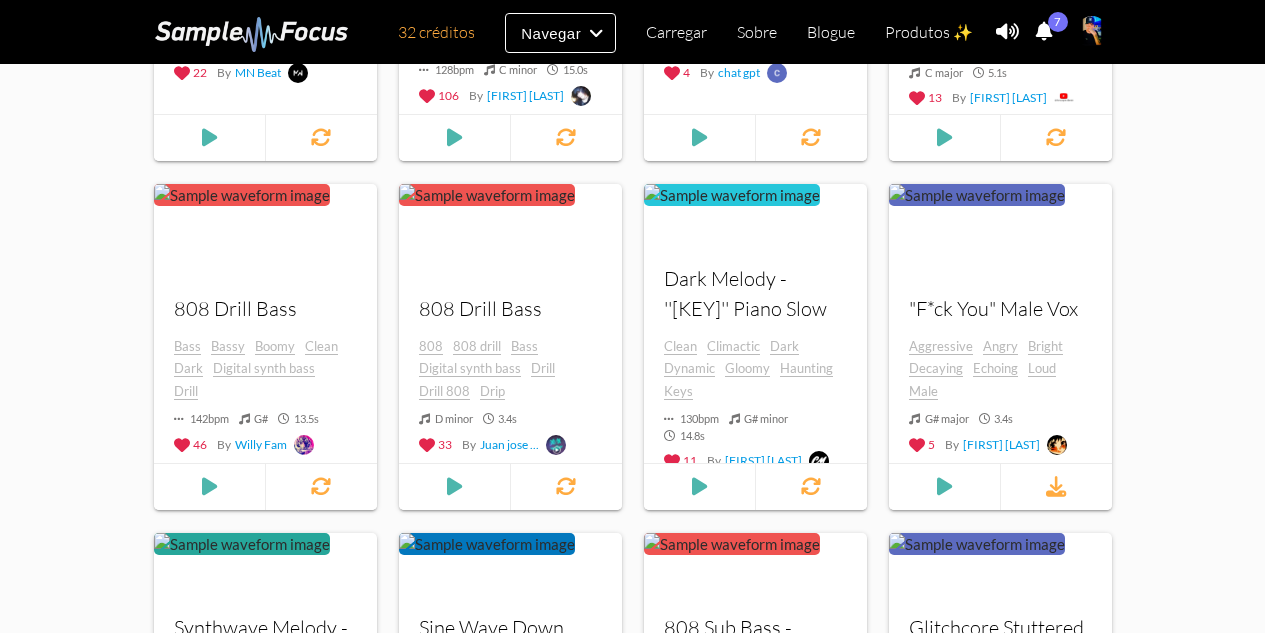 click at bounding box center [252, 34] 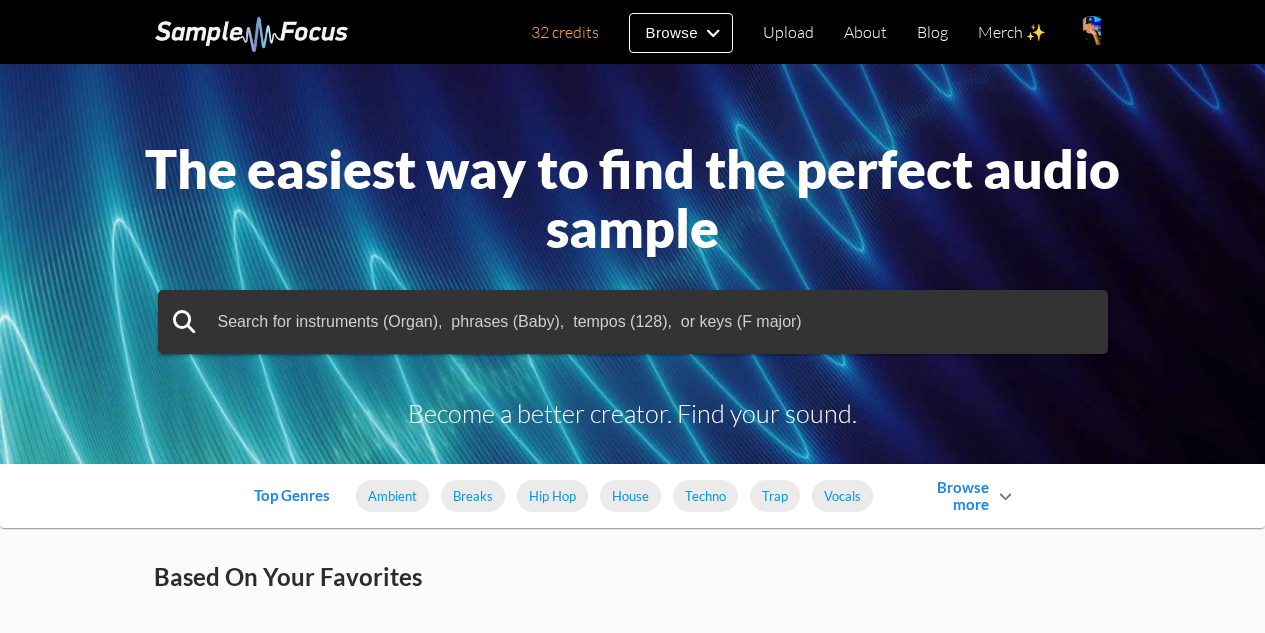 scroll, scrollTop: 0, scrollLeft: 0, axis: both 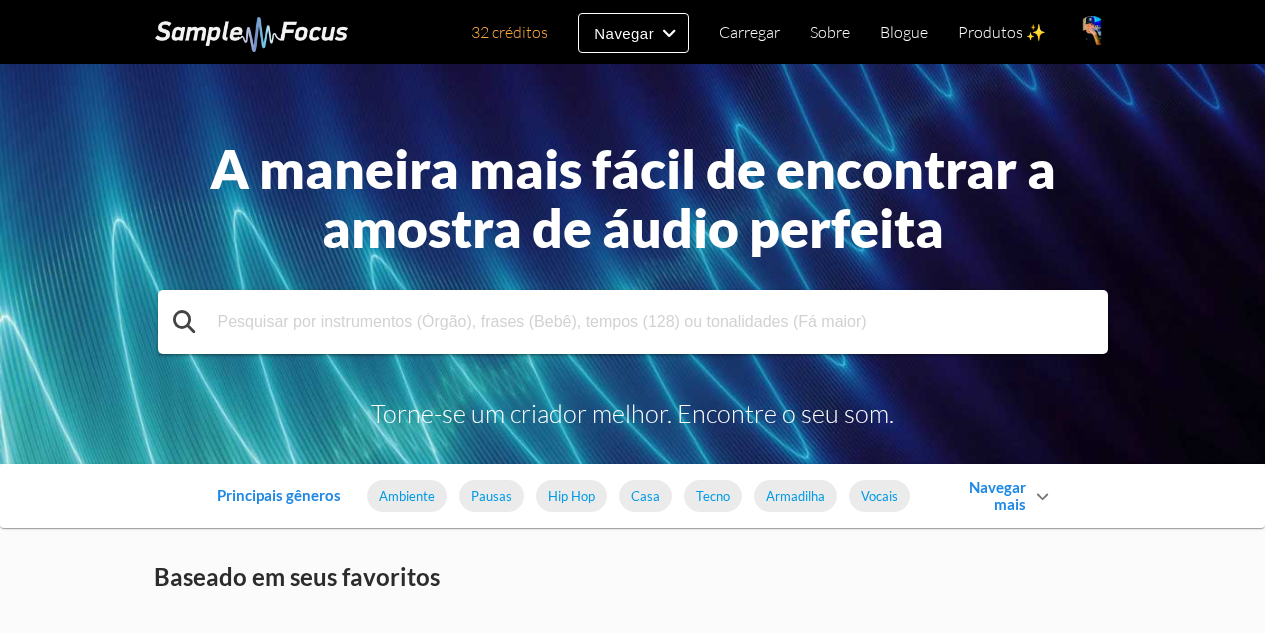 click at bounding box center (633, 322) 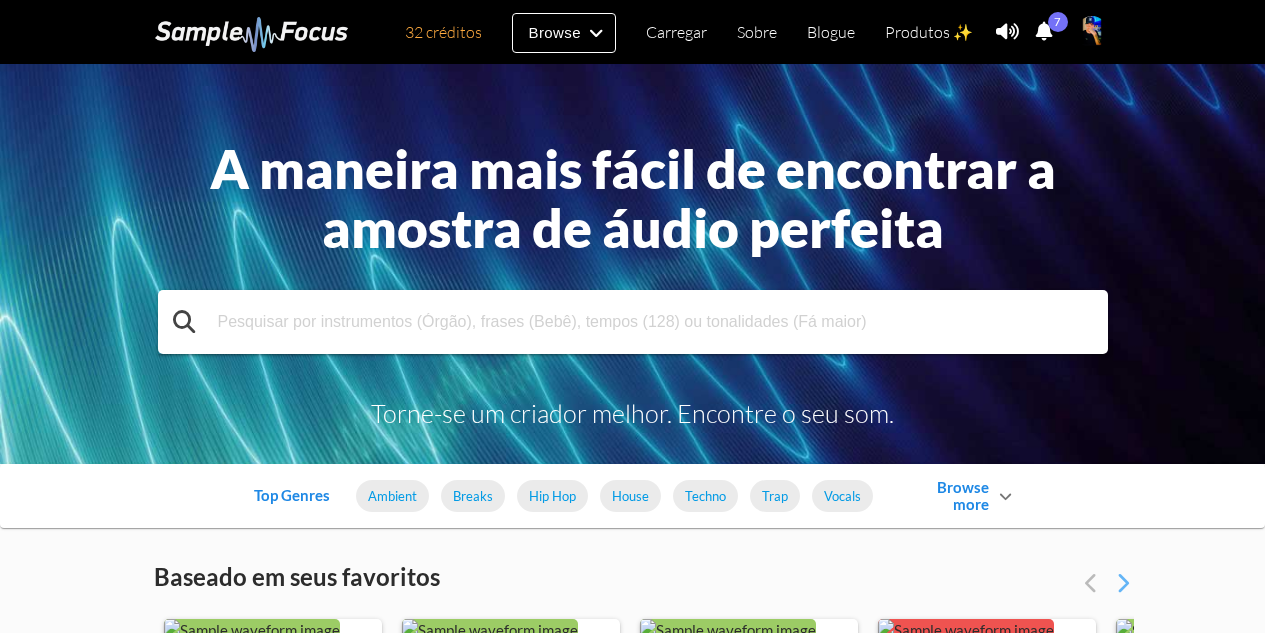 click at bounding box center [633, 322] 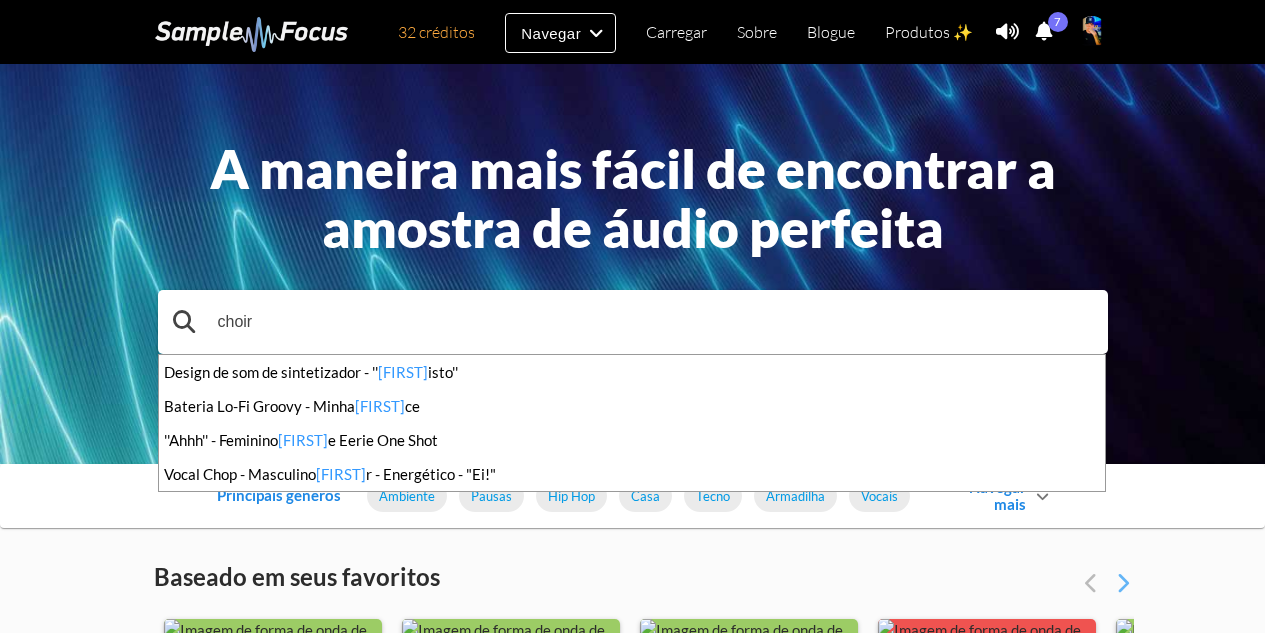 type on "choir" 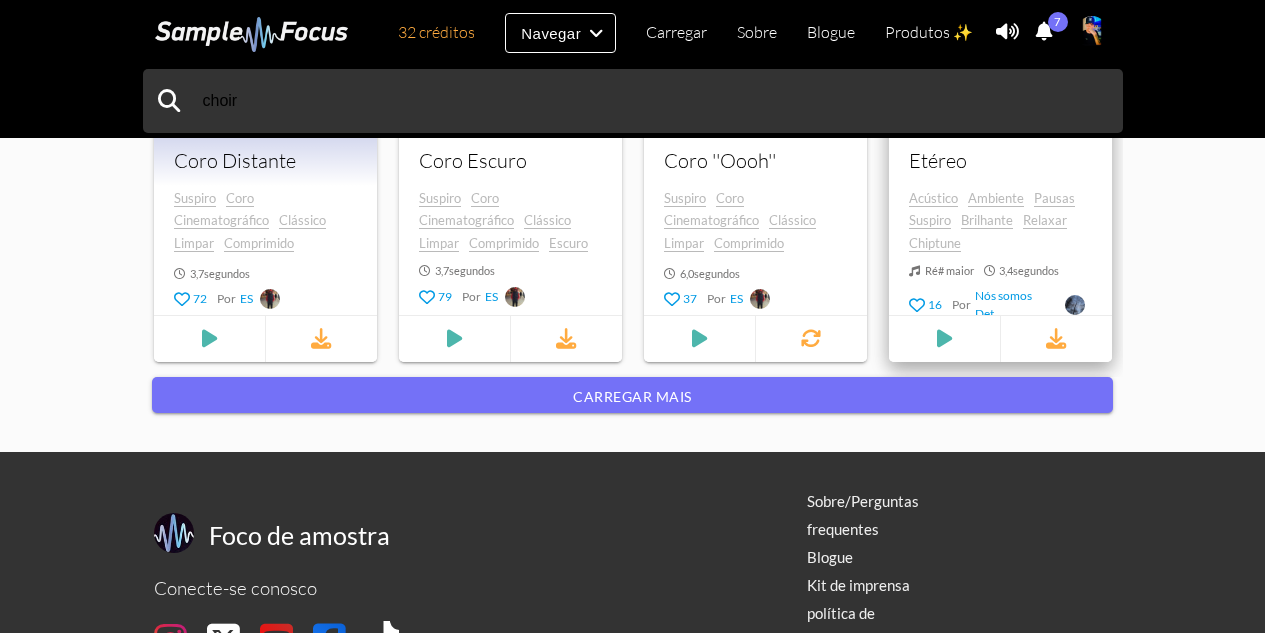 scroll, scrollTop: 2300, scrollLeft: 0, axis: vertical 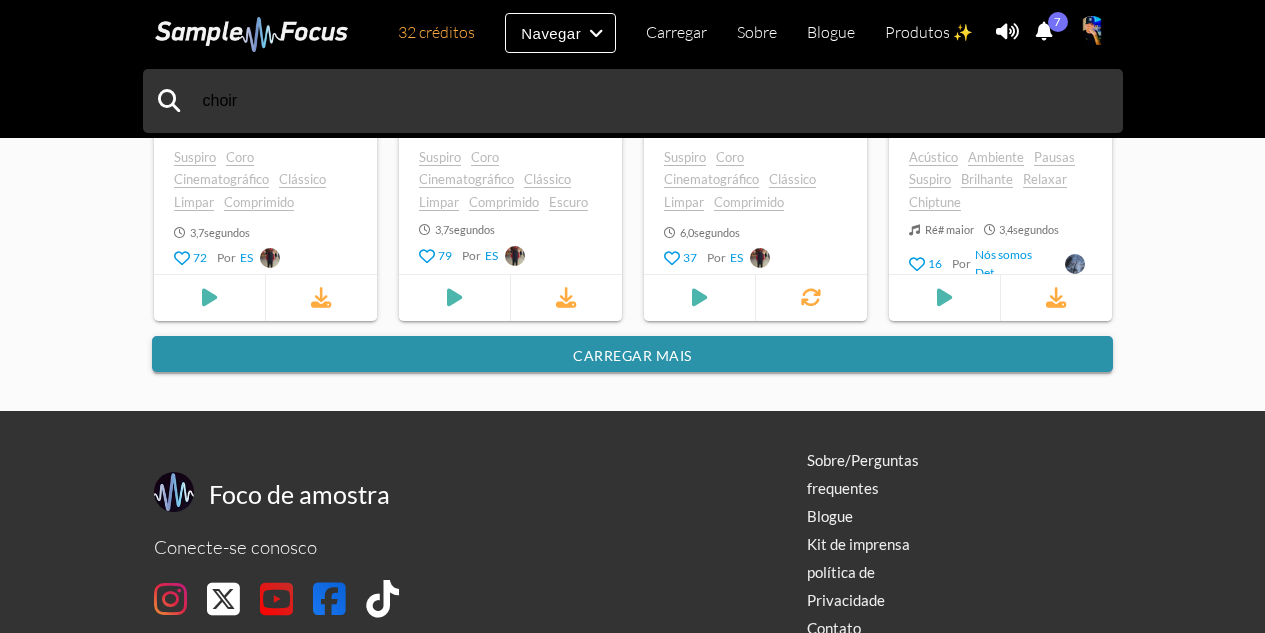 click on "Carregar mais" at bounding box center [632, 354] 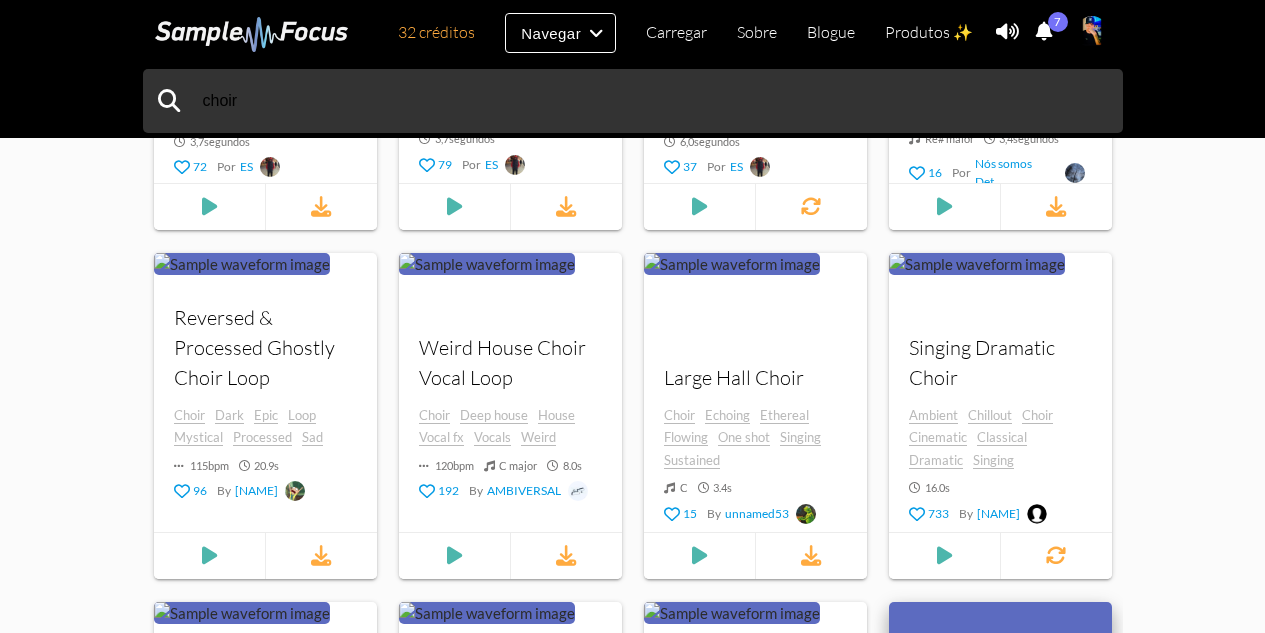 scroll, scrollTop: 2500, scrollLeft: 0, axis: vertical 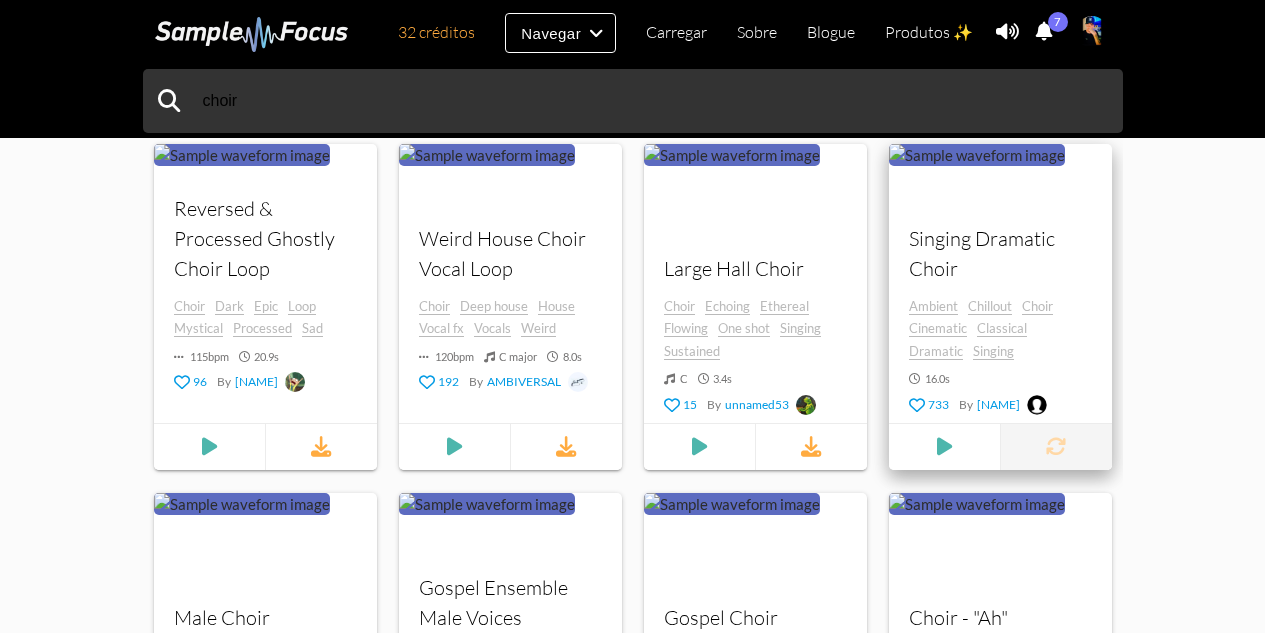 click at bounding box center [1056, 447] 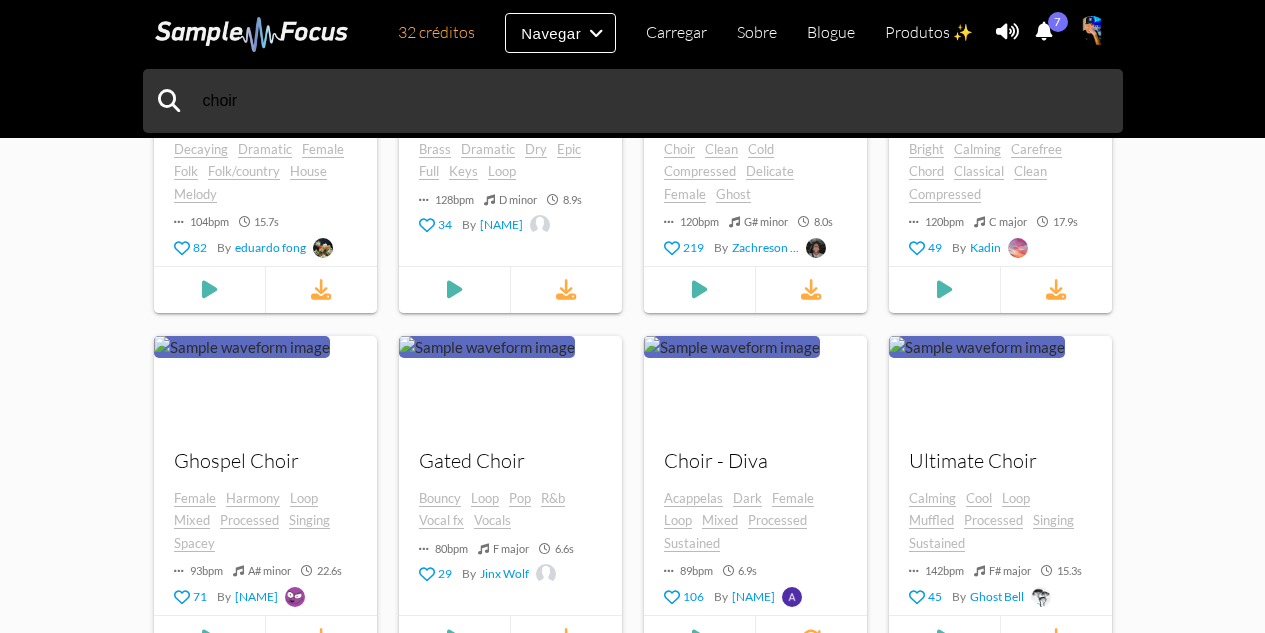 scroll, scrollTop: 6700, scrollLeft: 0, axis: vertical 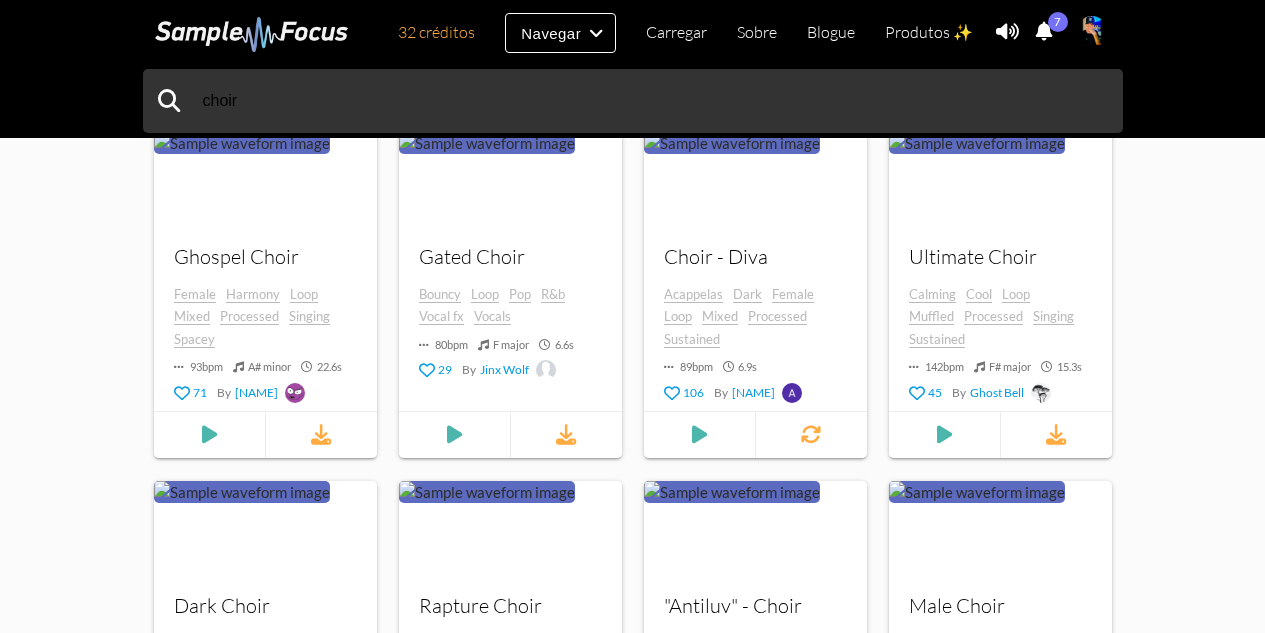 click on "choir
1.438    resultados de pesquisa para "  coro  " Tempo (BPM) 0 200 Duração (segs) 0 111 Chave Qualquer Any ​ Modo Qualquer Any ​ Ordenar por Mais novo Newest ​ Incluir tags Clique ou pesquise aqui para adicionar mais filtros de tags Excluir tags Clique ou pesquise aqui para adicionar mais filtros de tags Coleções Coros de vocais penetrantes 63 amostras Coros de vocais penetrantes Seu navegador não suporta o  audio elemento. Seu navegador não suporta o  audio elemento. Seu navegador não suporta o  audio elemento. +  60  outras  amostras Coro Cinematográfico 8 amostras Coro Cinematográfico Seu navegador não suporta o  audio elemento. Seu navegador não suporta o  audio elemento. Seu navegador não suporta o  audio elemento. +  5  outras  amostras Pacote de Coro 30 amostras Pacote de Coro Seu navegador não suporta o  audio elemento. audio" at bounding box center [632, -2725] 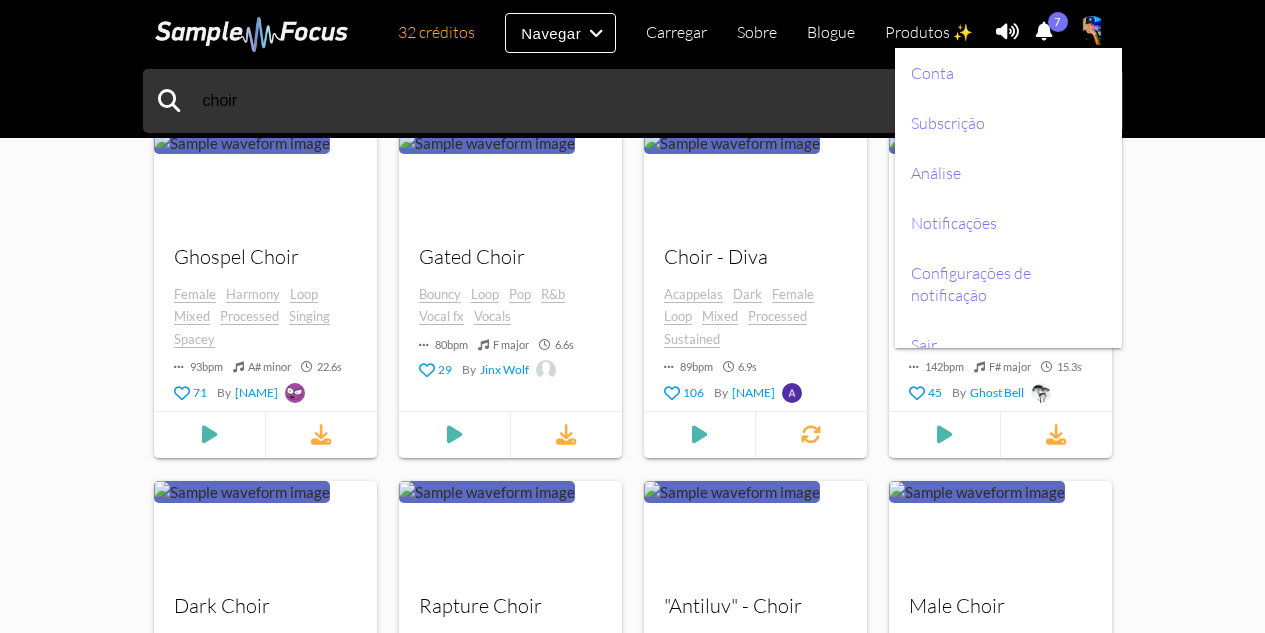 click at bounding box center (1092, 32) 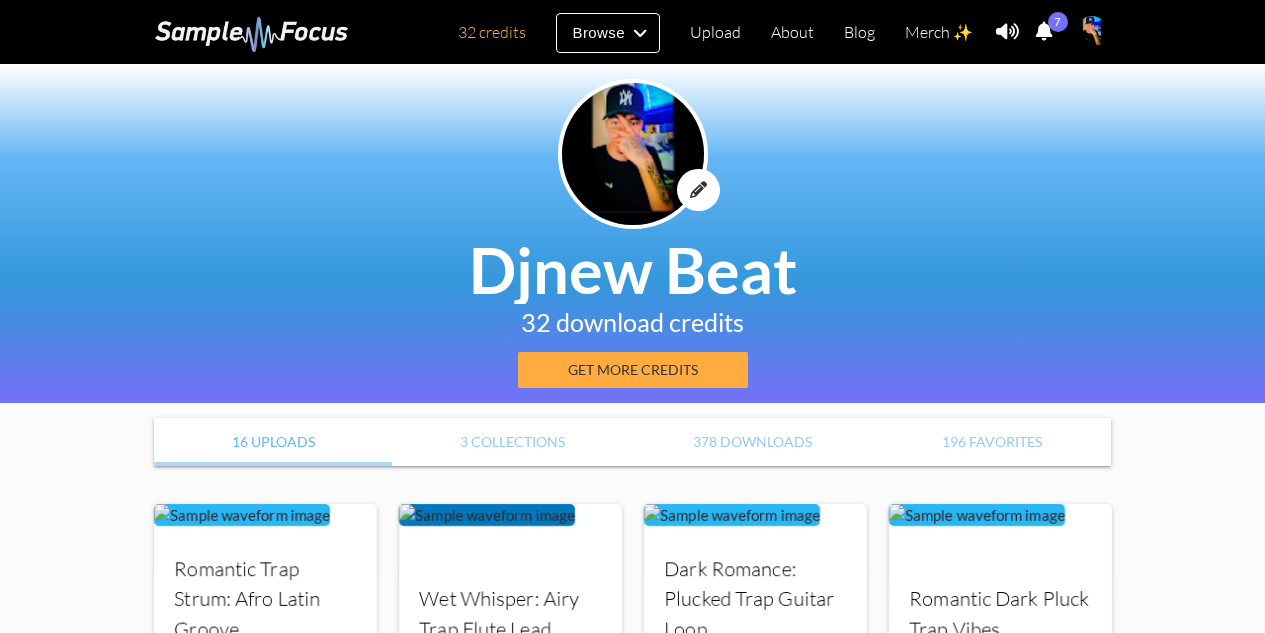 scroll, scrollTop: 0, scrollLeft: 0, axis: both 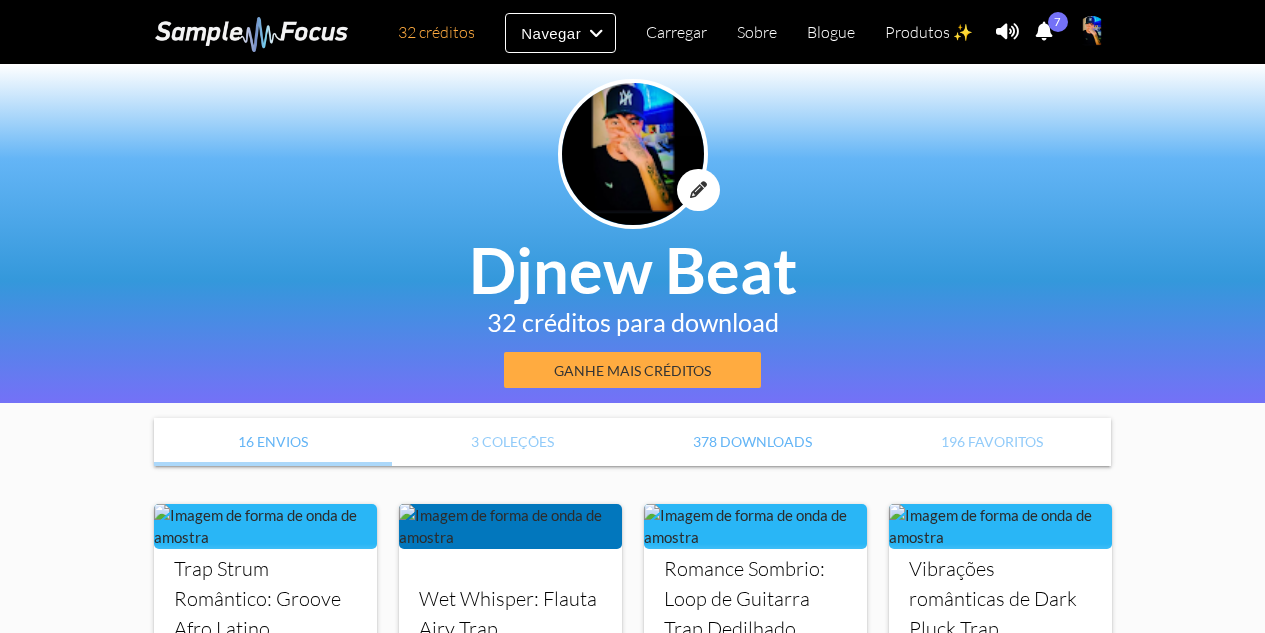 click on "378 downloads" at bounding box center [752, 441] 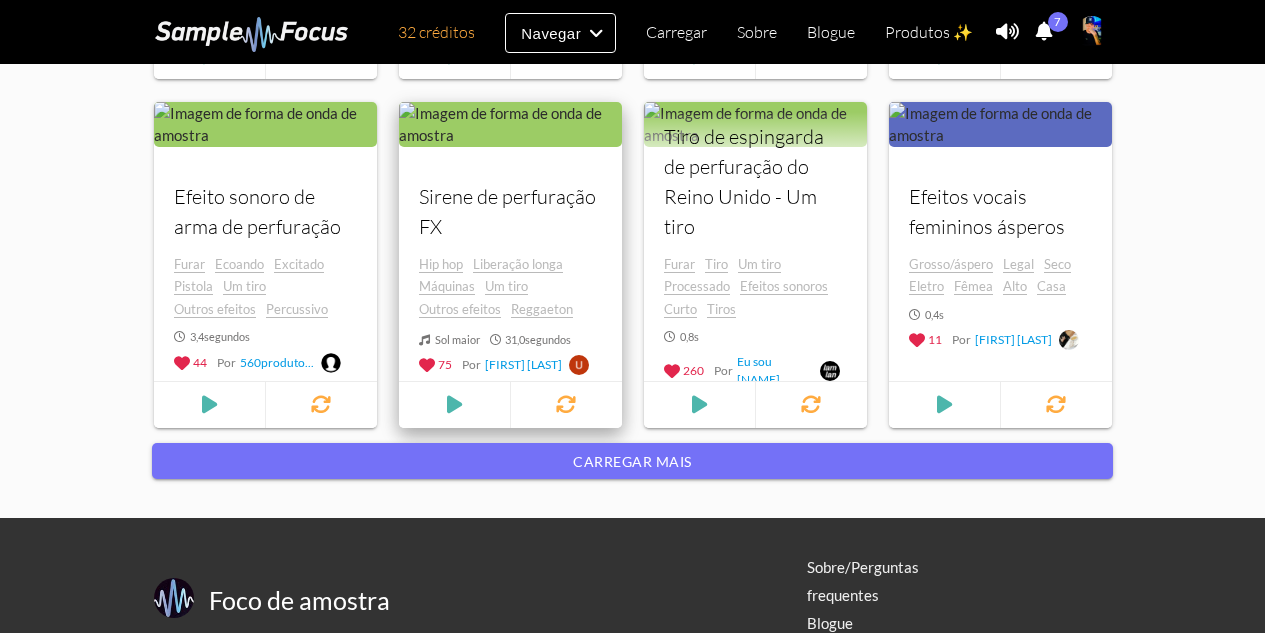 scroll, scrollTop: 1800, scrollLeft: 0, axis: vertical 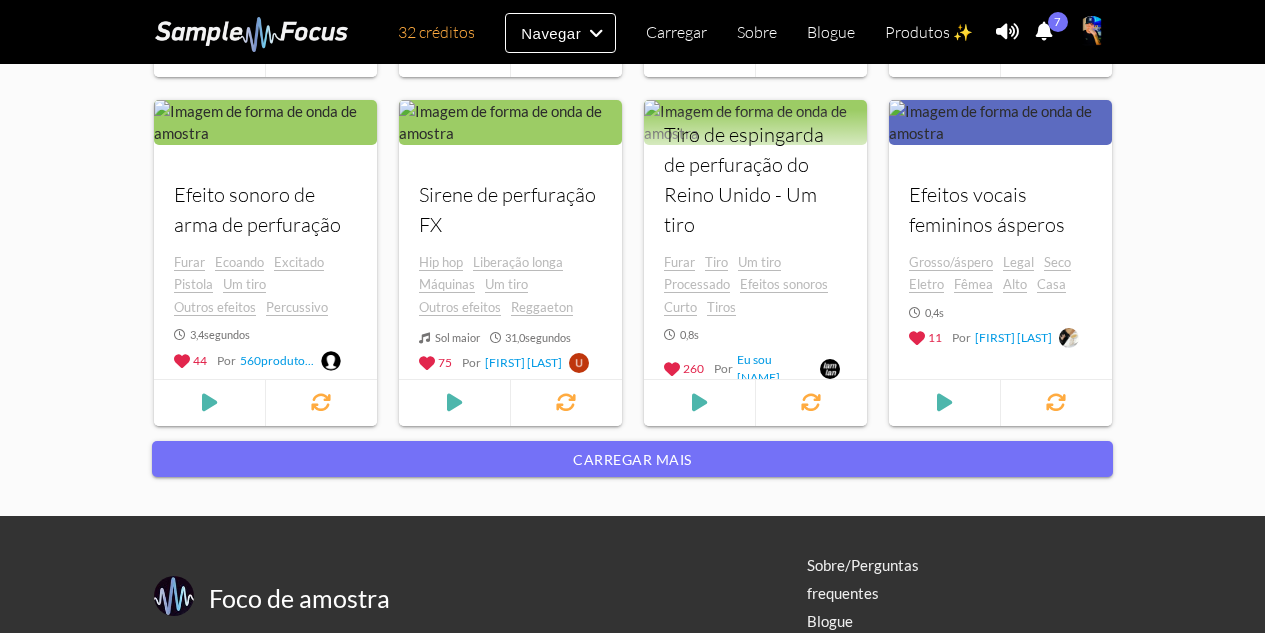 click on "Carregar mais" at bounding box center [632, 471] 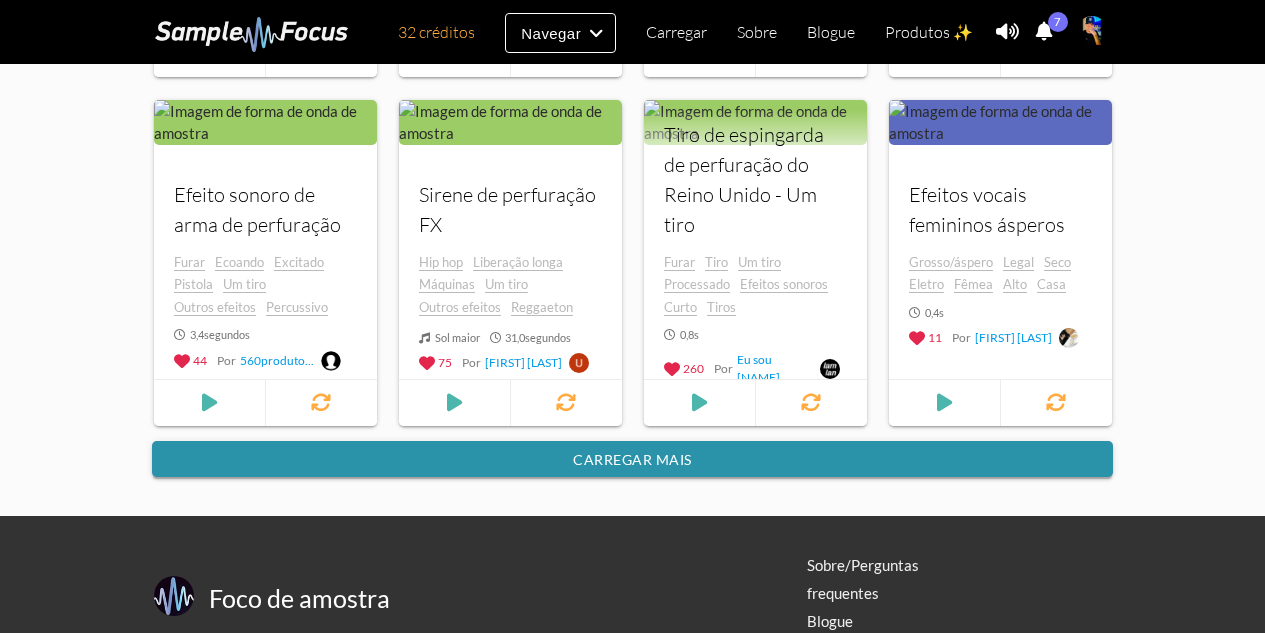 click on "Carregar mais" at bounding box center [632, 459] 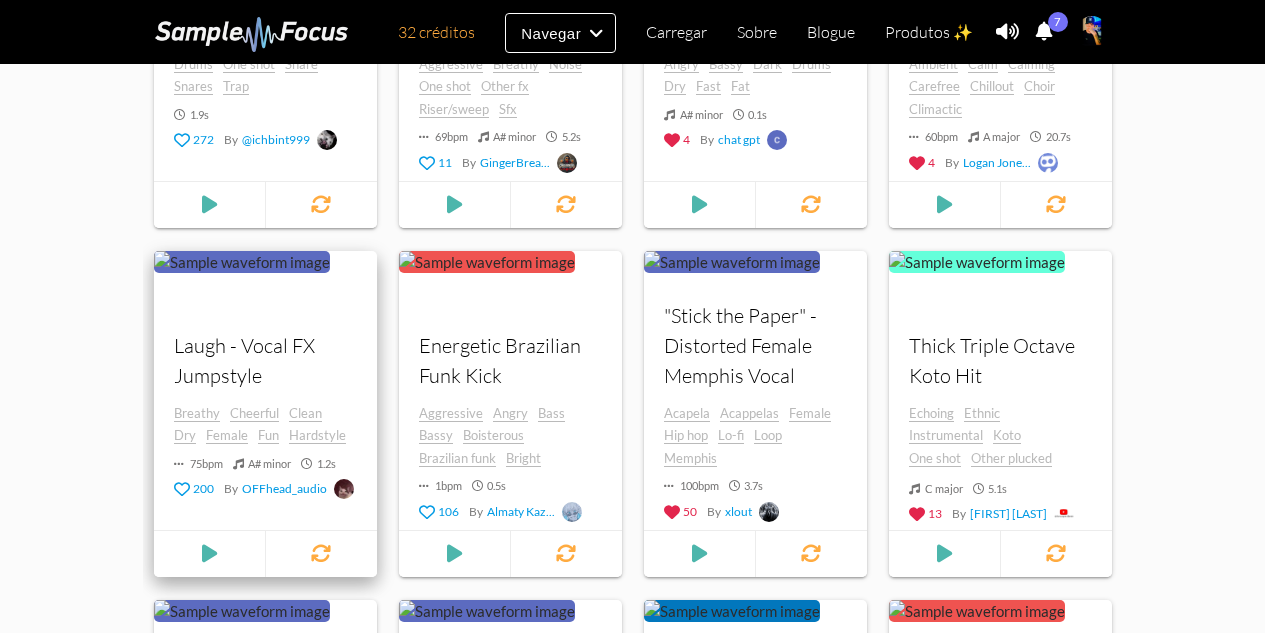 scroll, scrollTop: 2689, scrollLeft: 0, axis: vertical 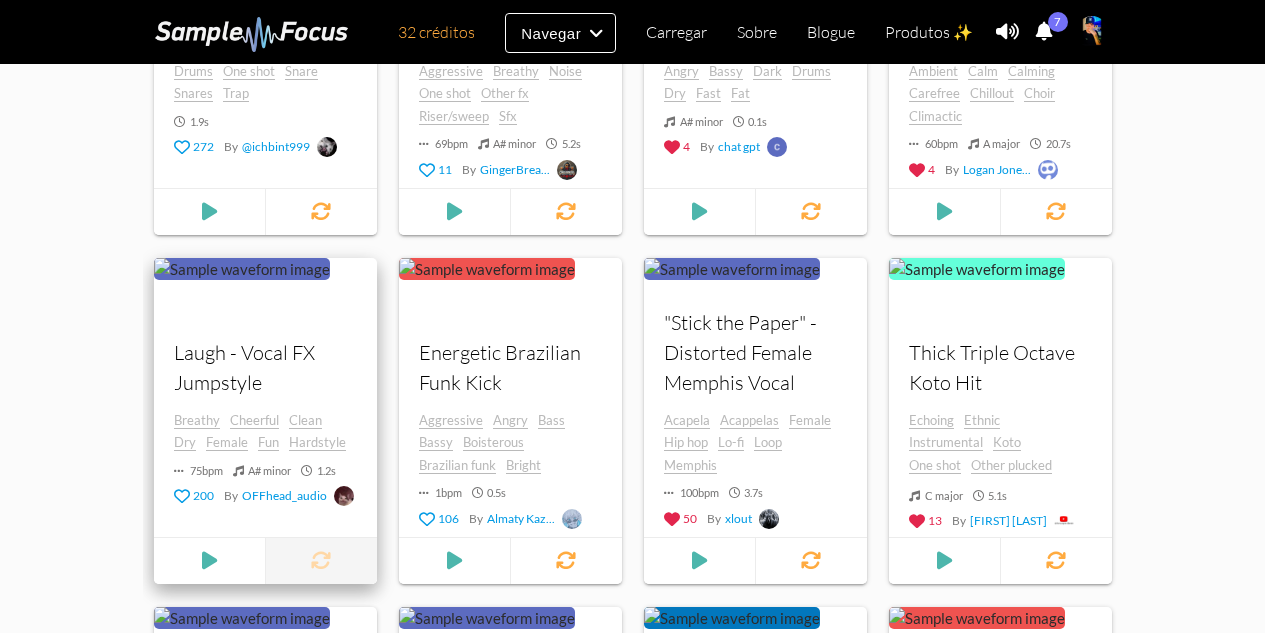click at bounding box center (320, 560) 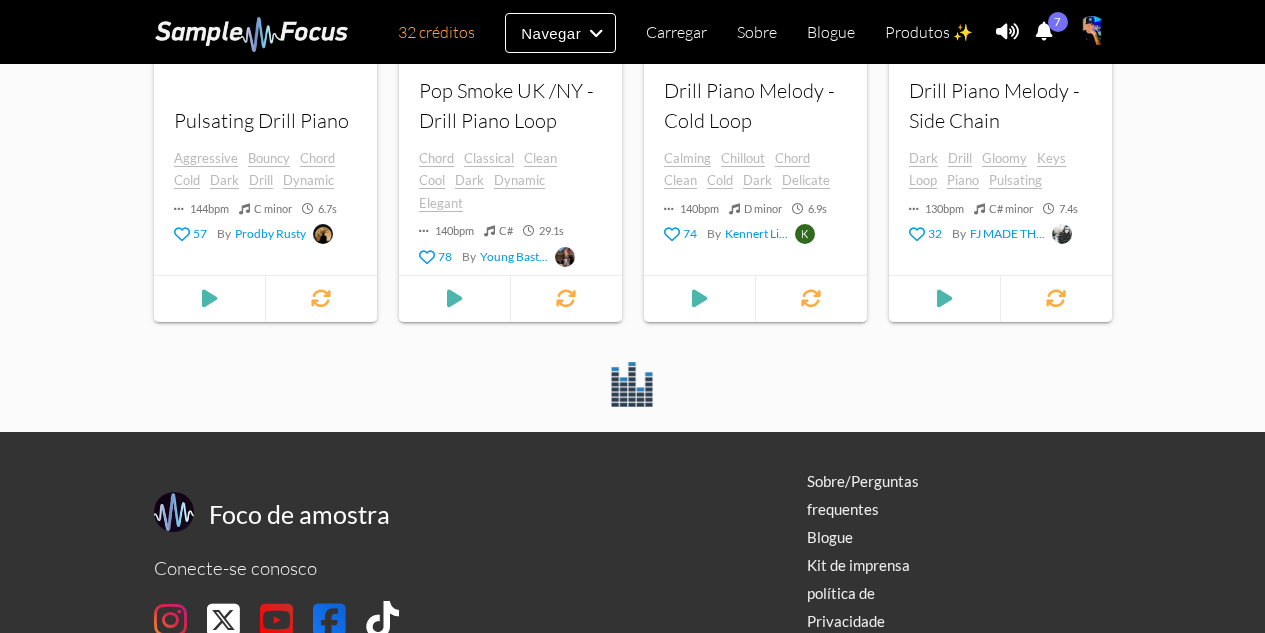 scroll, scrollTop: 3689, scrollLeft: 0, axis: vertical 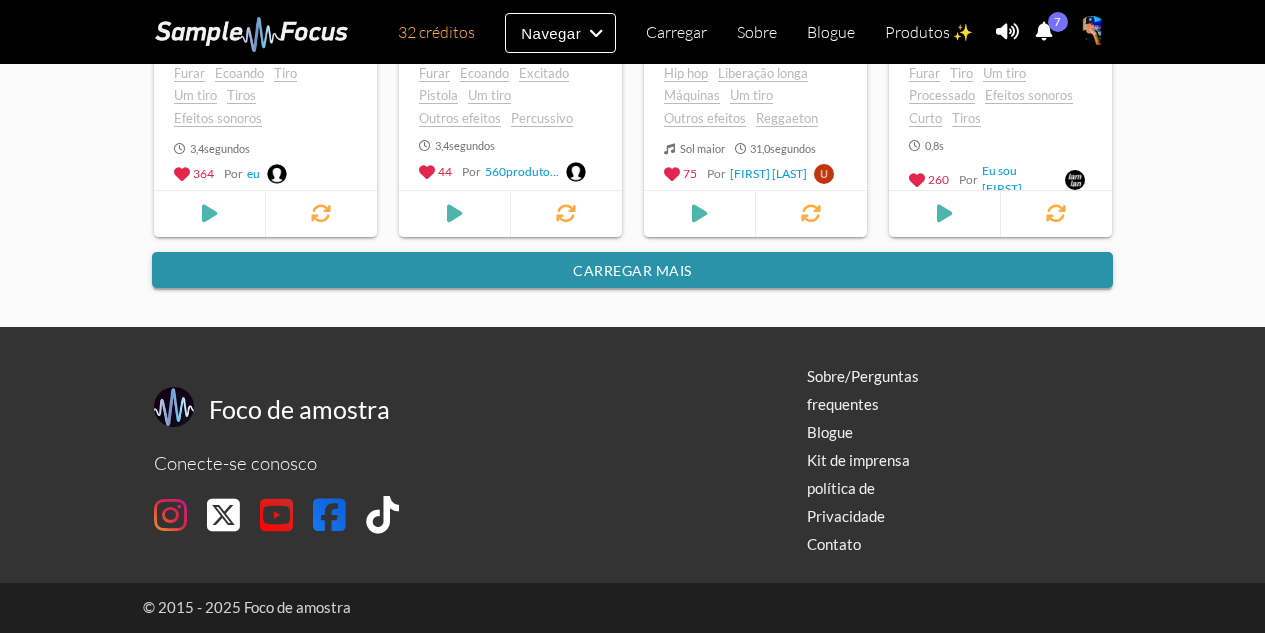 click on "Carregar mais" at bounding box center [632, 270] 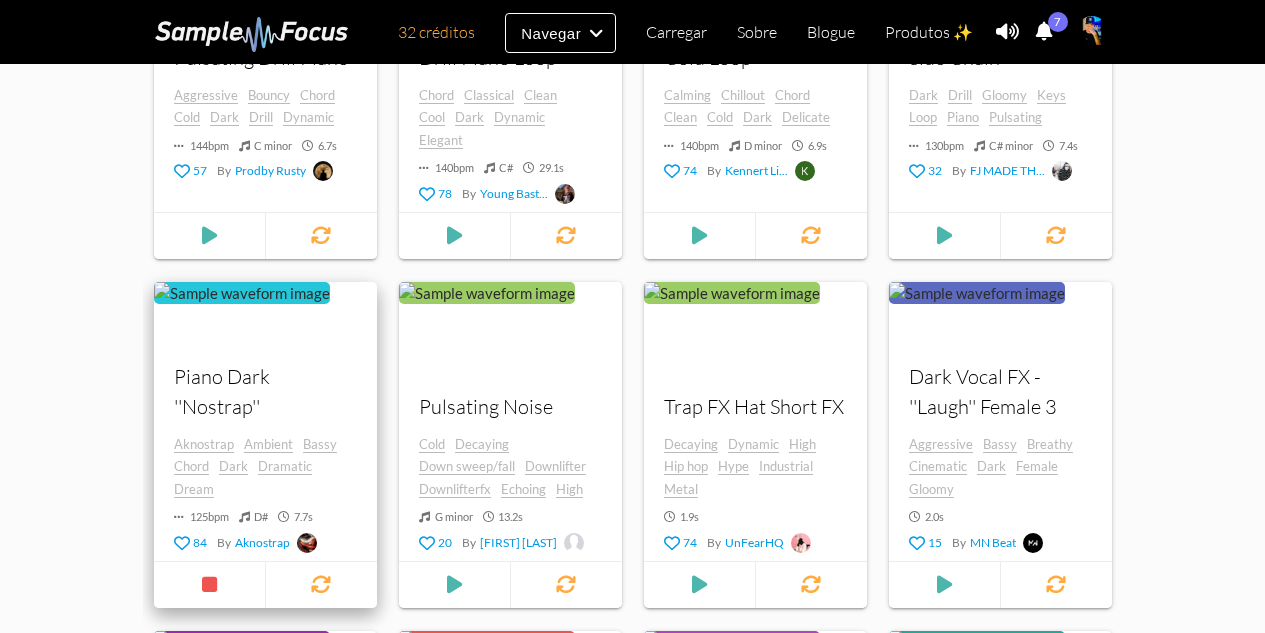 scroll, scrollTop: 3789, scrollLeft: 0, axis: vertical 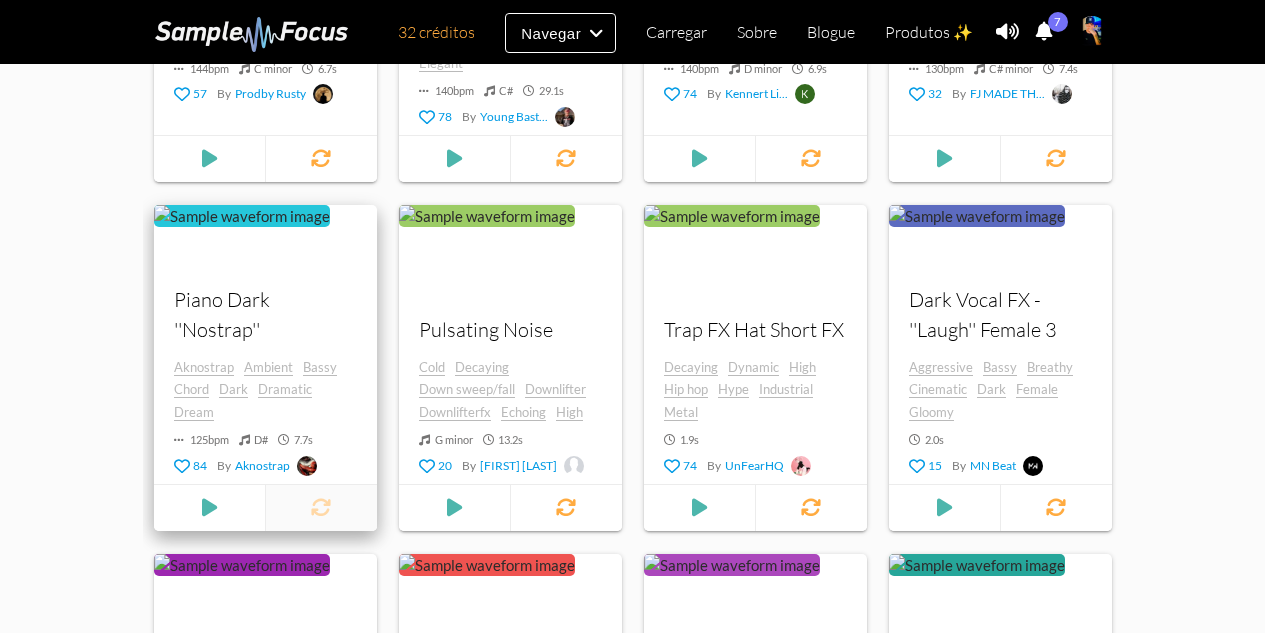 click at bounding box center [320, 507] 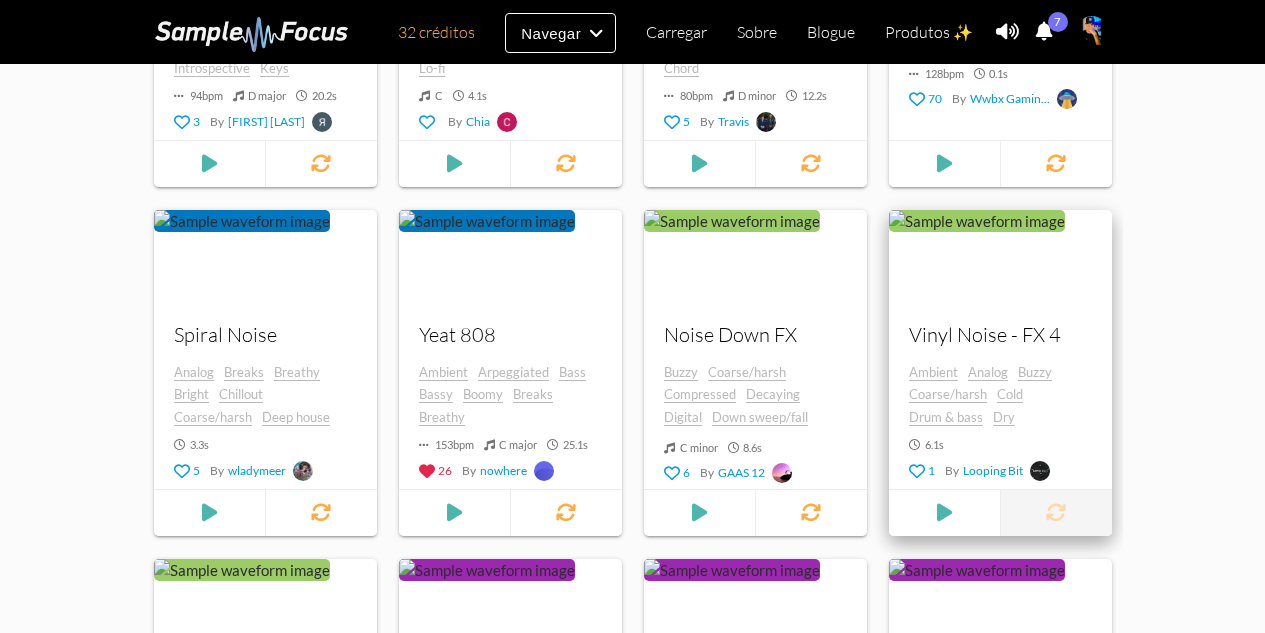 scroll, scrollTop: 5789, scrollLeft: 0, axis: vertical 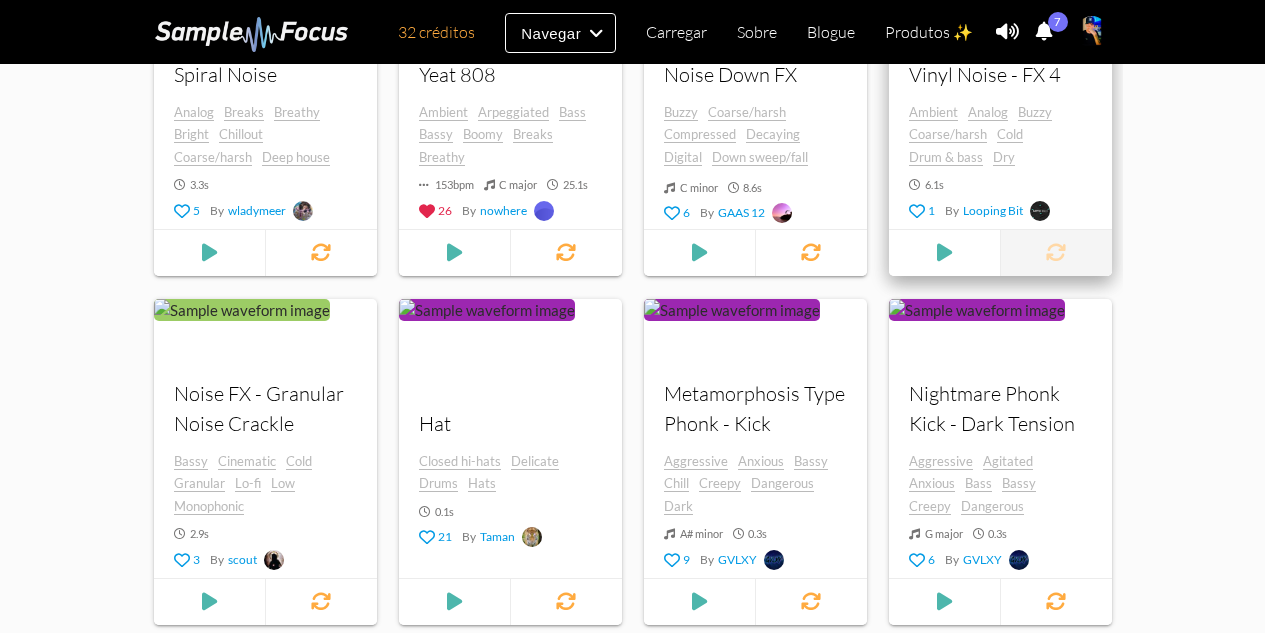 click at bounding box center (1056, 252) 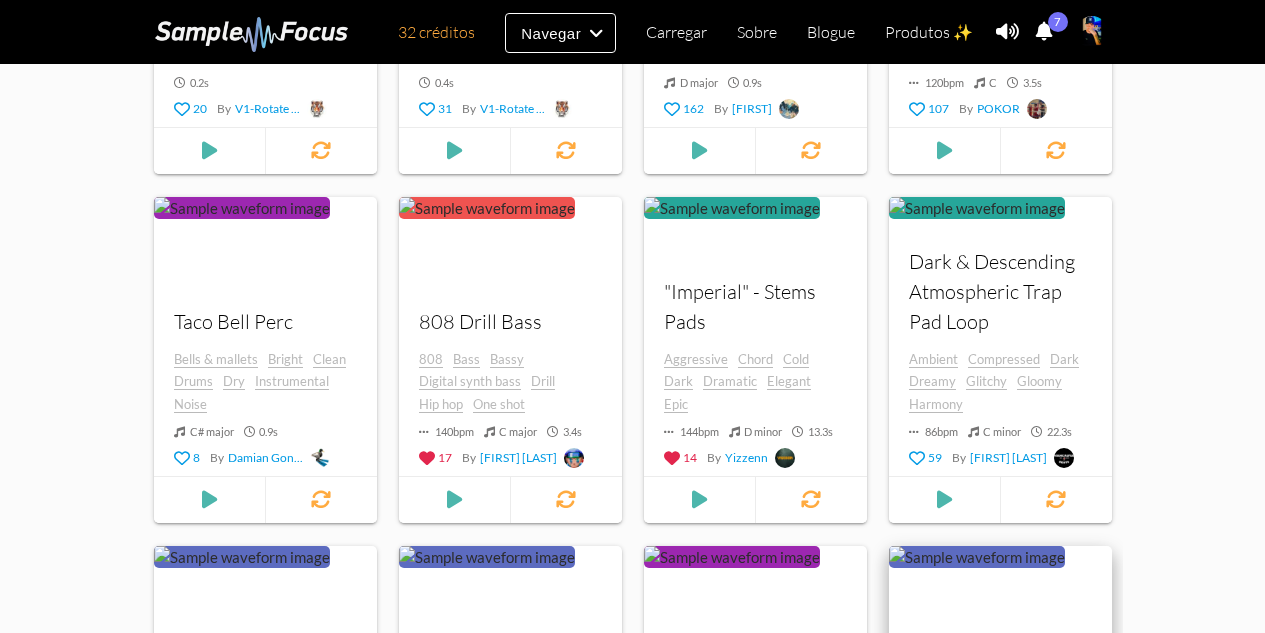 scroll, scrollTop: 6689, scrollLeft: 0, axis: vertical 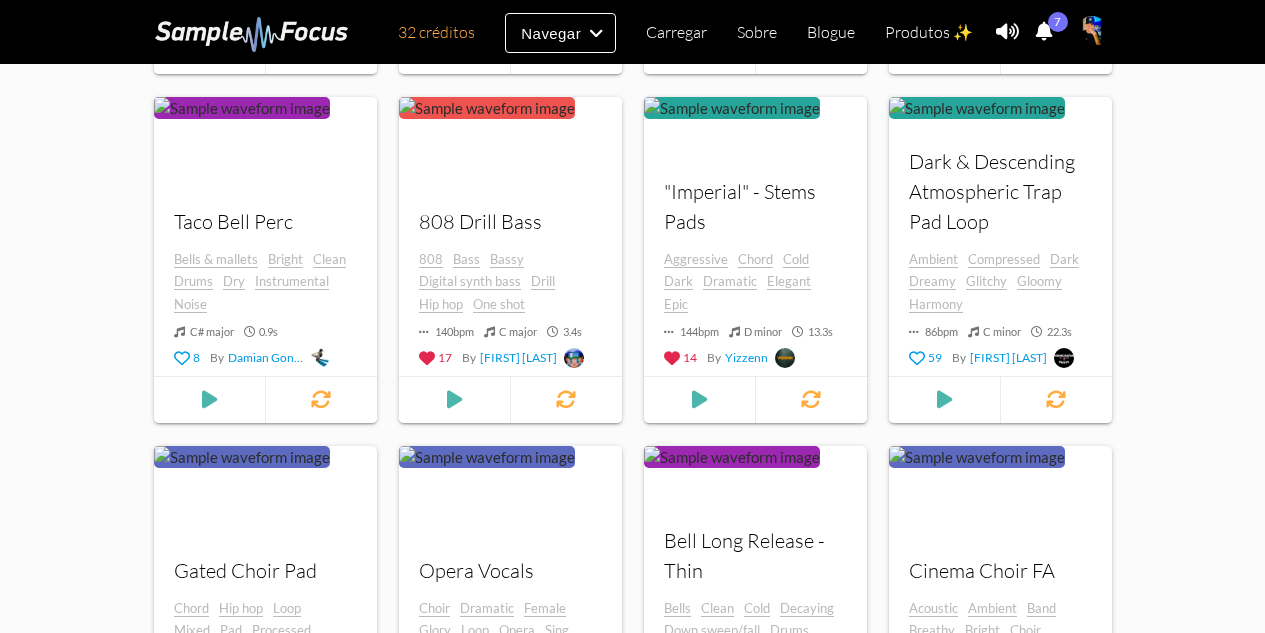 click on "[FIRST] [LAST]
32 créditos para download
Ganhe mais créditos
16 Envios
3 Coleções
378 downloads
196 Favoritos
Seu navegador não suporta o  audio elemento. Risada - Efeitos vocais Jumpstyle Suspiro Alegre Limpar Seco Fêmea Diversão Estilo difícil   75  bpm   Lá#    menor   1,2  segundos 200 Por [USERNAME] Seu navegador não suporta o  audio elemento. Coro Dramático Cantante Ambiente Relaxar Coro Cinematográfico Clássico Dramático Cantoria   16,0  segundos 733 Por [FIRST] [LAST] Seu navegador não suporta o  audio elemento. Louco por piano ''Nostrap'' Aknostrap Ambiente Bassy Acorde Escuro Dramático Sonhar   125  bpm   Ré#     7,7  segundos 21 Por Aknostrap" at bounding box center (632, -2912) 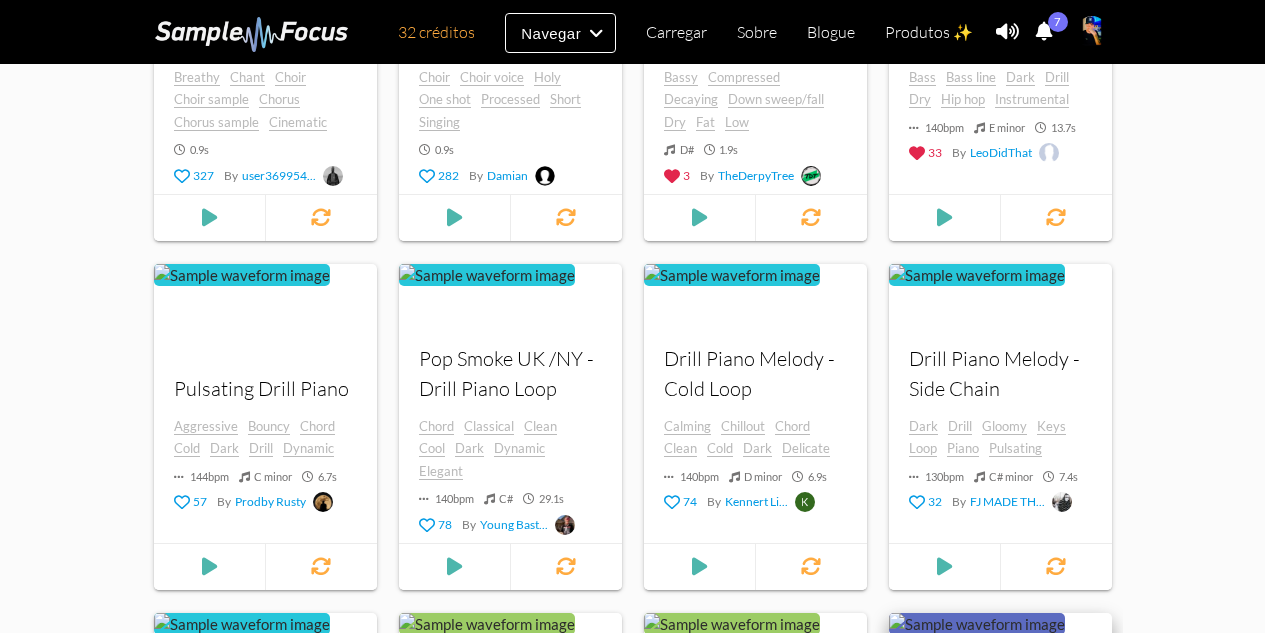 scroll, scrollTop: 3589, scrollLeft: 0, axis: vertical 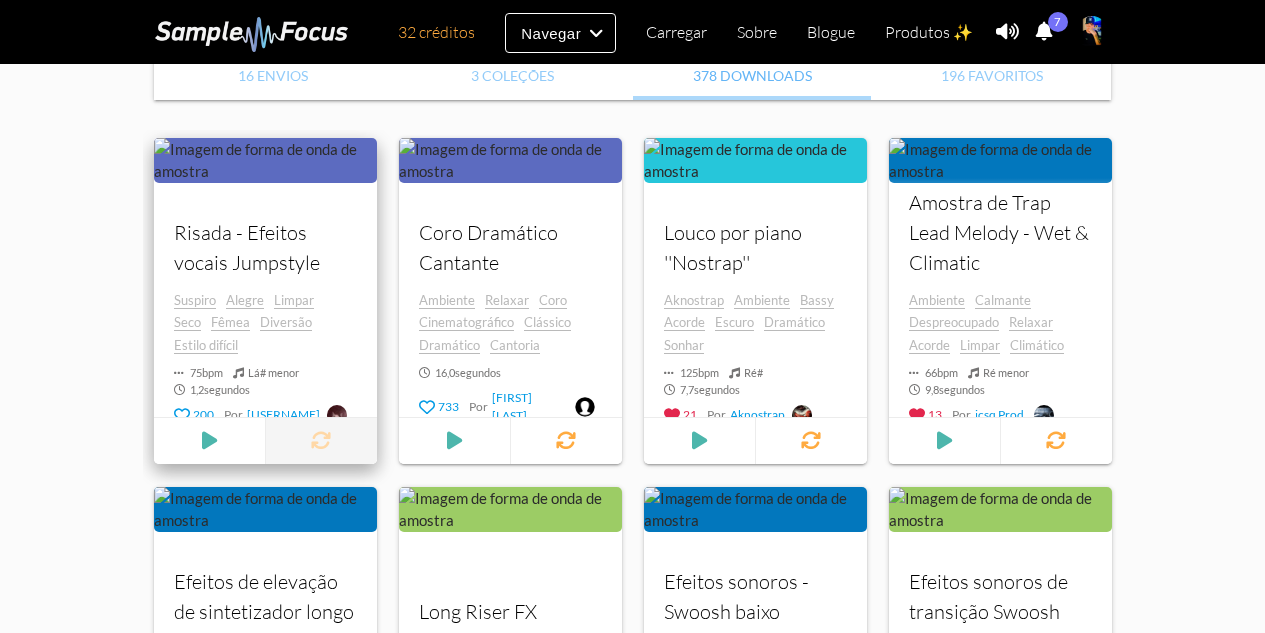 click at bounding box center [321, 440] 